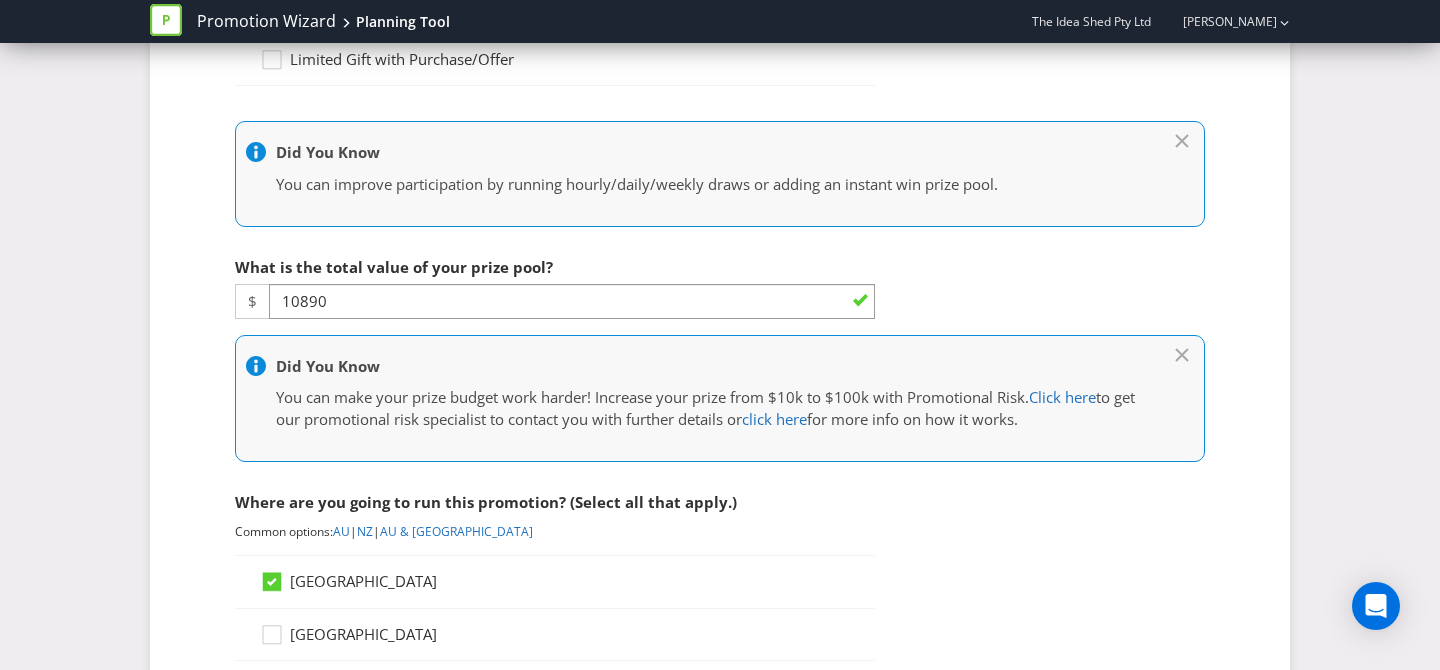 scroll, scrollTop: 495, scrollLeft: 0, axis: vertical 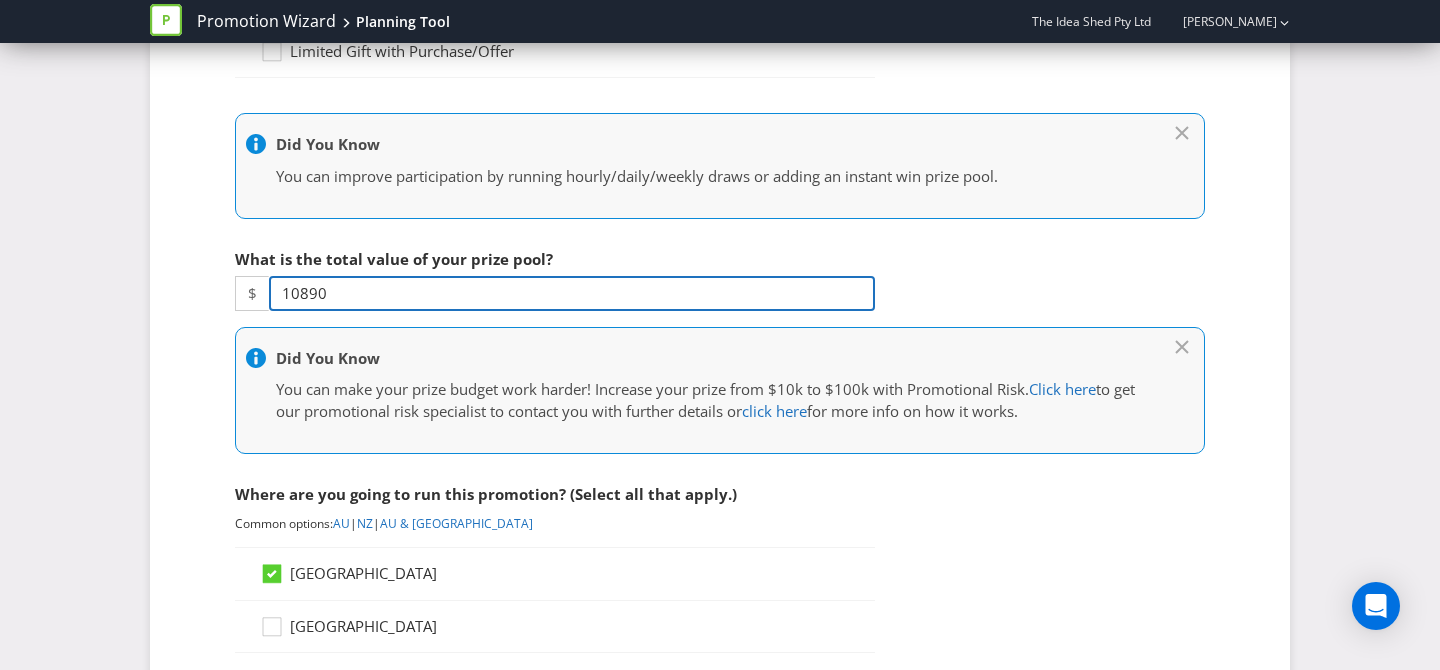 click on "10890" at bounding box center [572, 293] 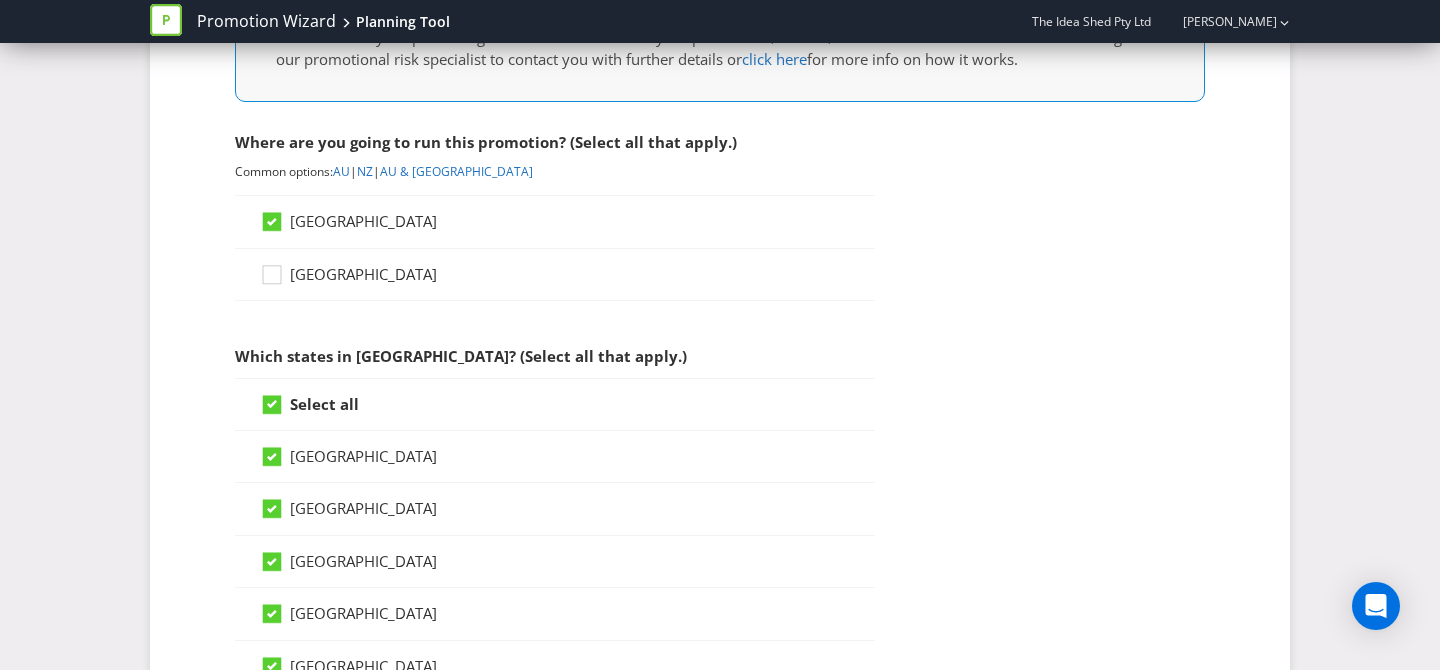 type on "30200" 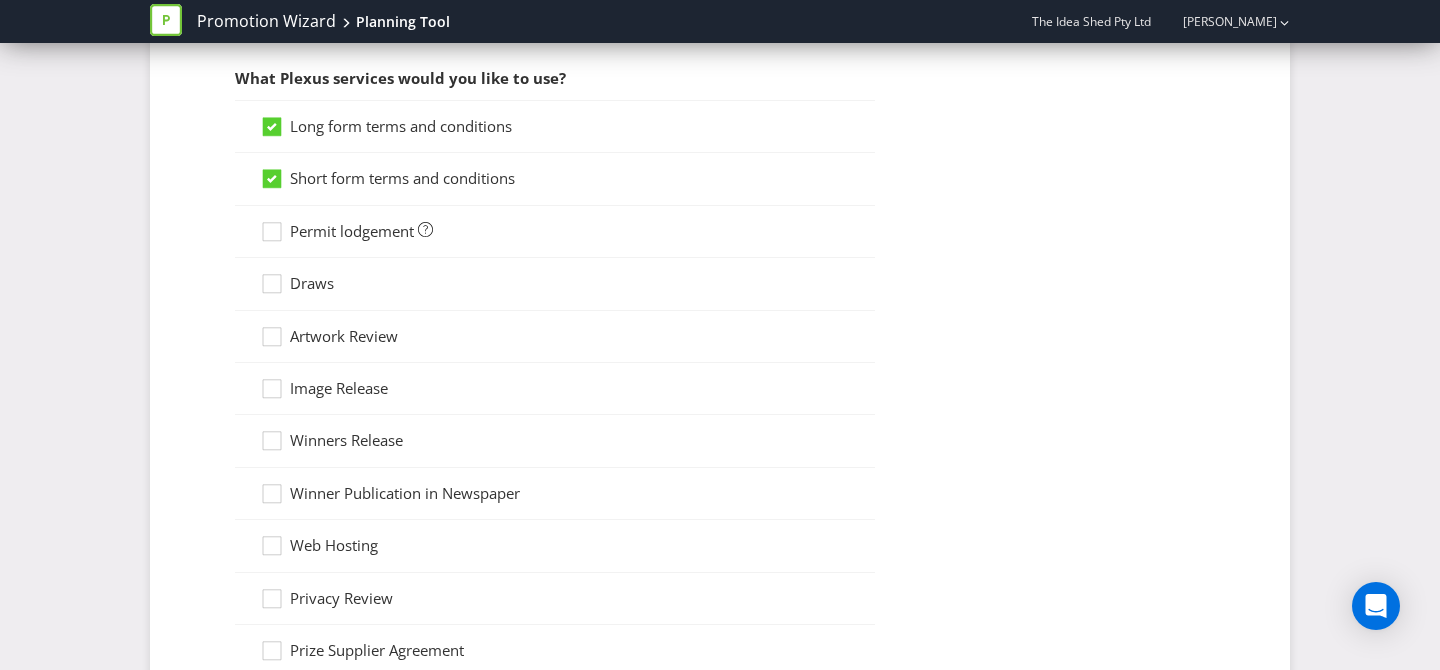 scroll, scrollTop: 1720, scrollLeft: 0, axis: vertical 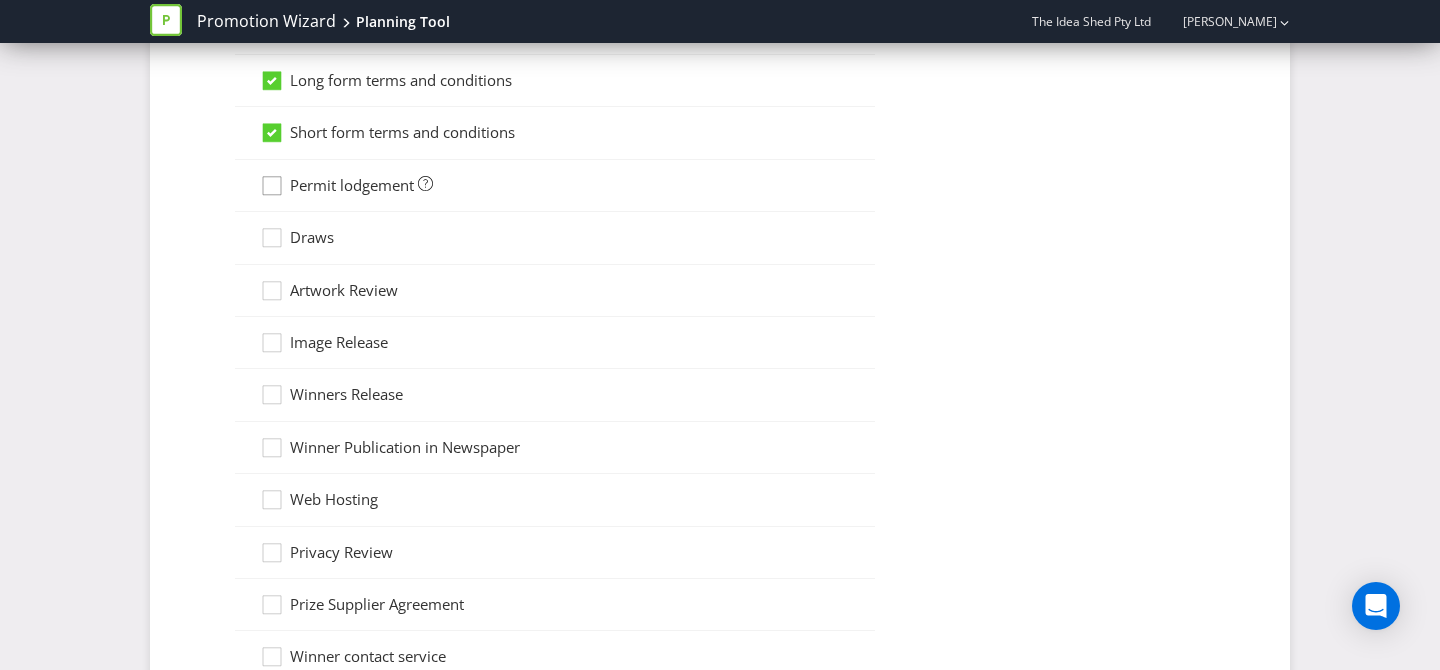 click 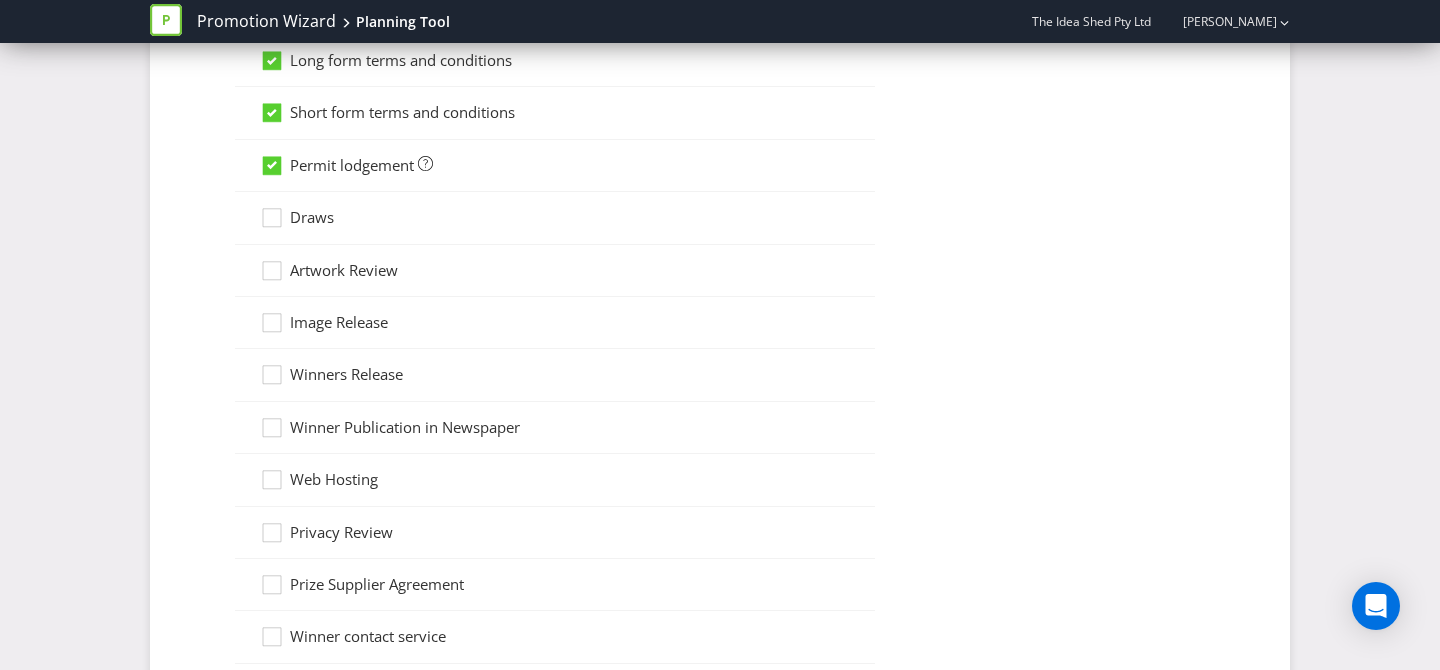 scroll, scrollTop: 1504, scrollLeft: 0, axis: vertical 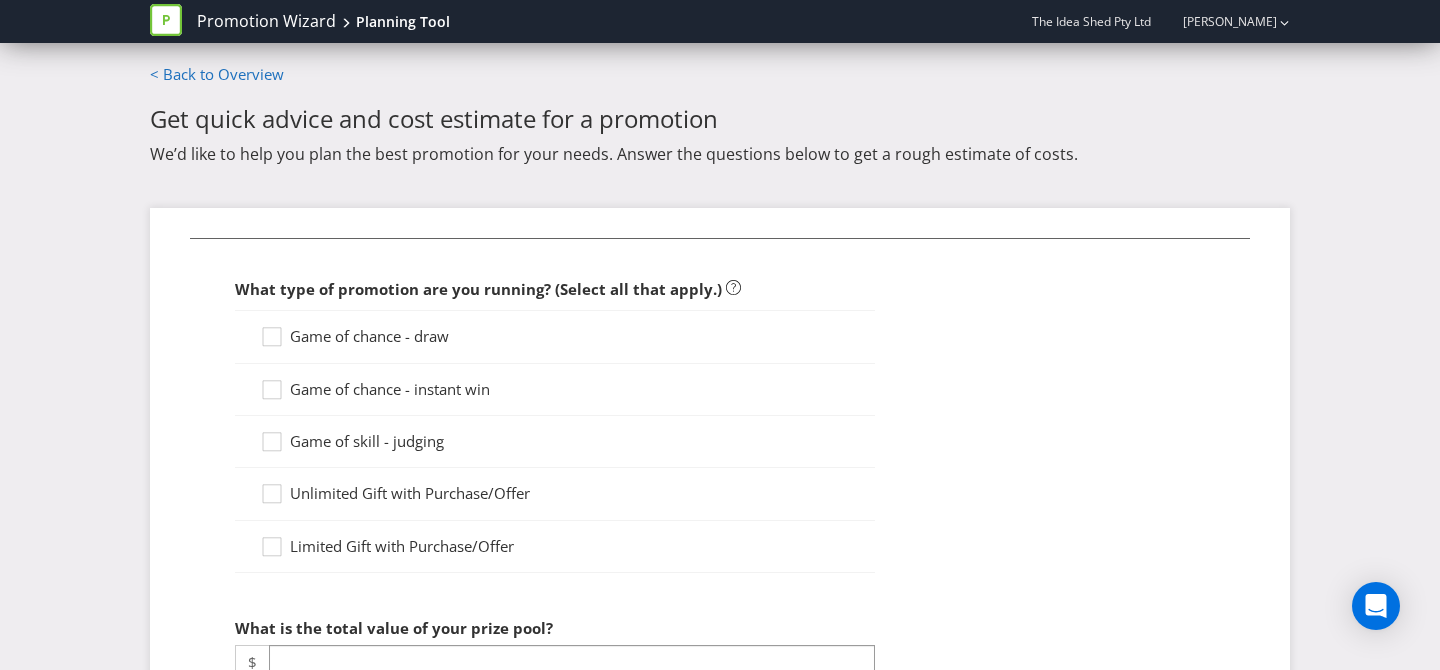 click on "Game of chance - draw" at bounding box center [369, 336] 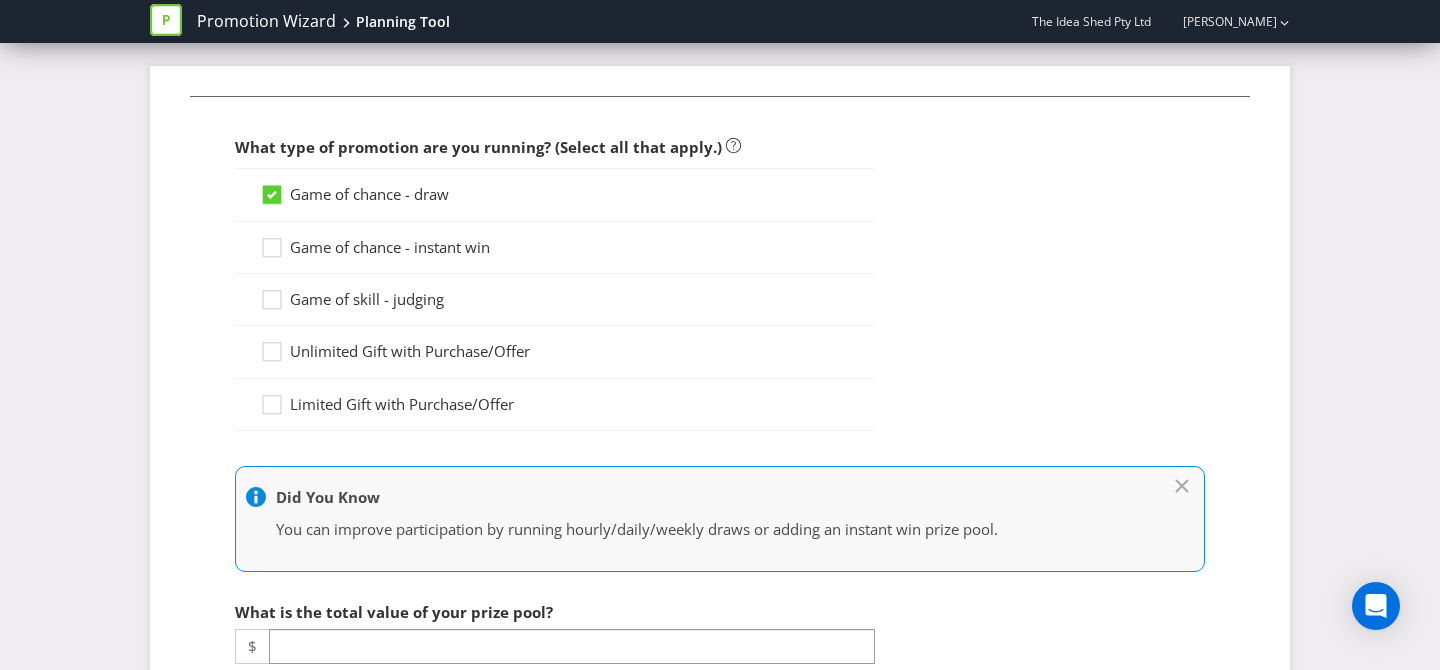 scroll, scrollTop: 220, scrollLeft: 0, axis: vertical 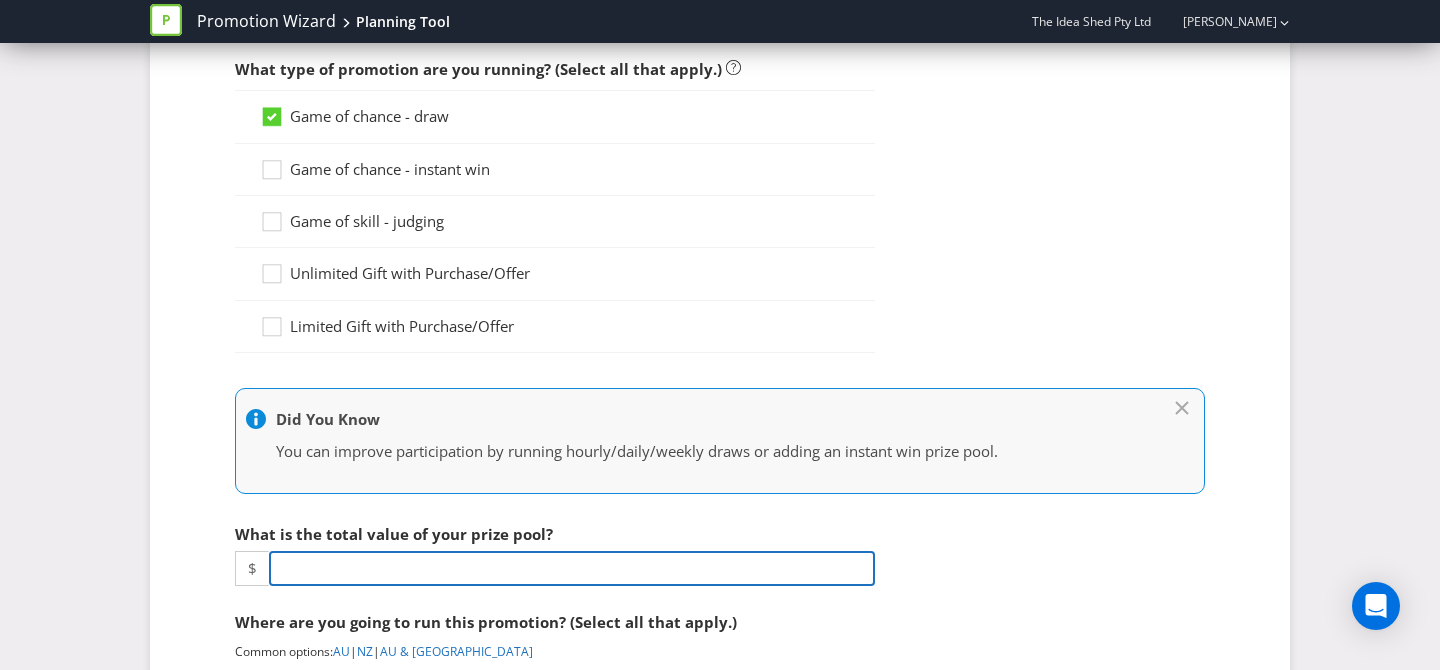 click at bounding box center (572, 568) 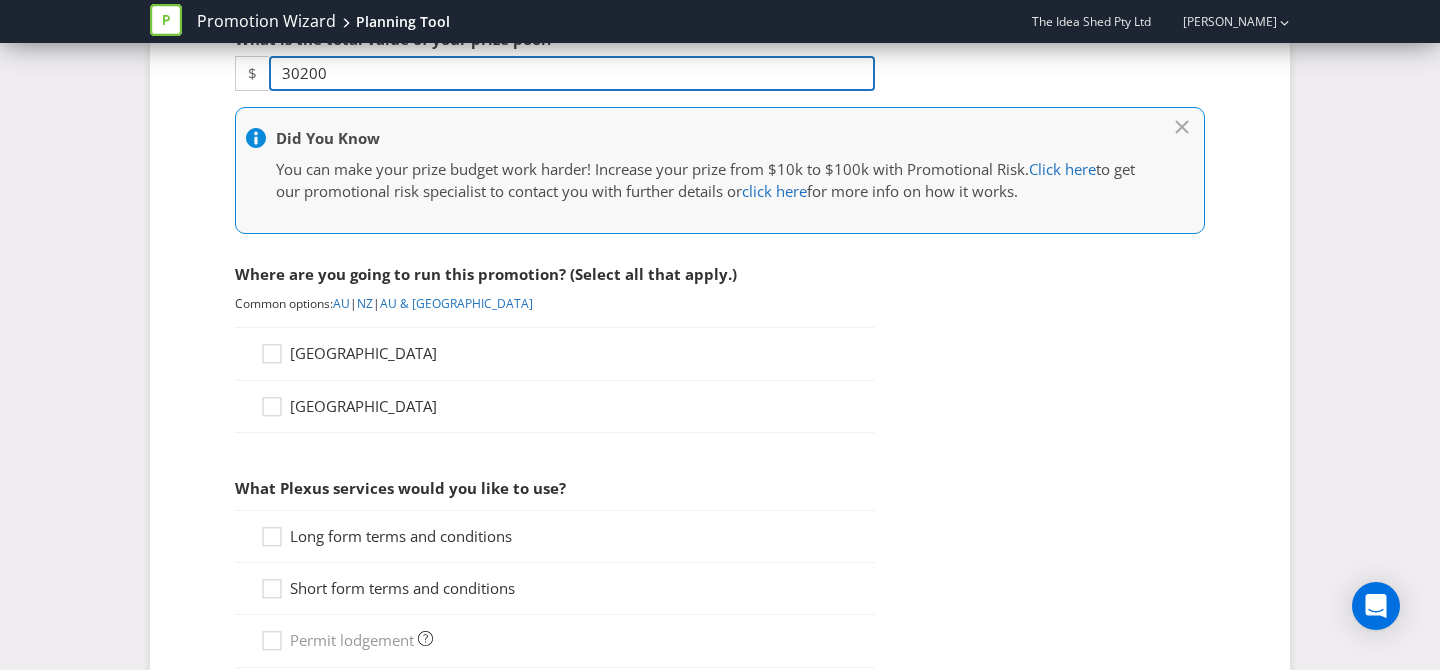 scroll, scrollTop: 736, scrollLeft: 0, axis: vertical 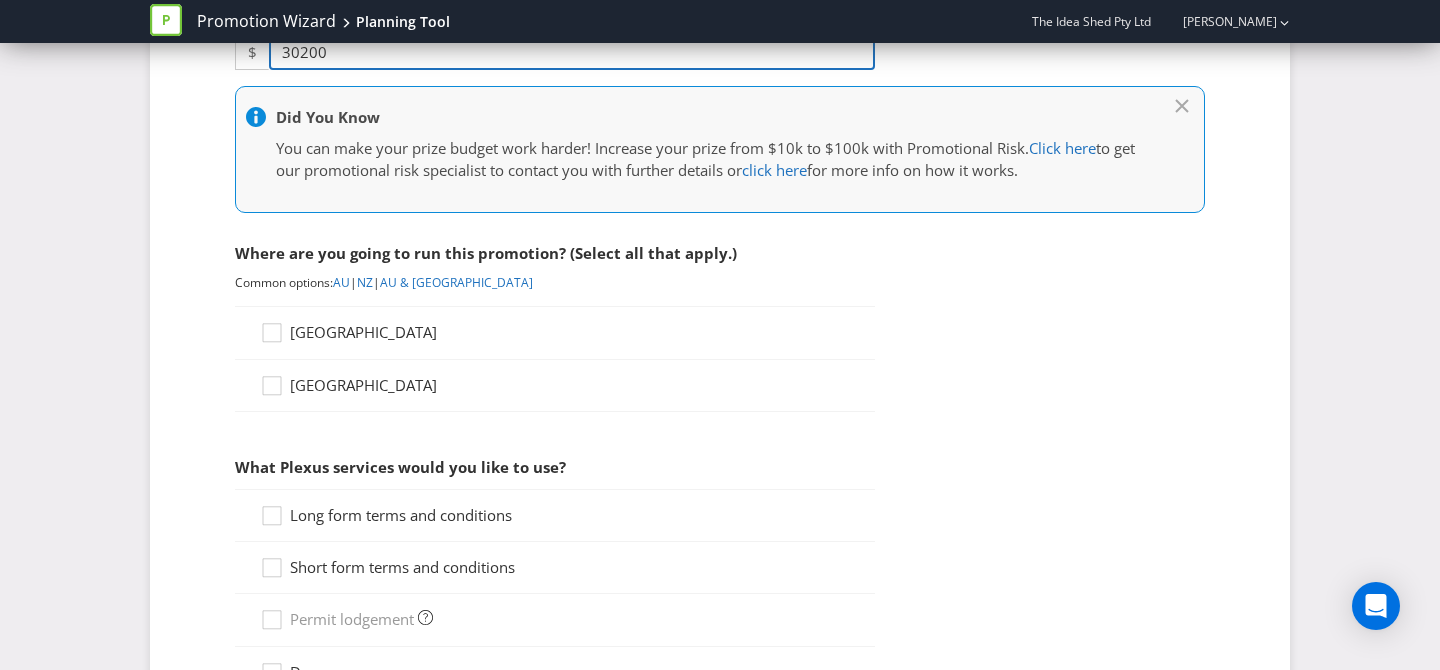 type on "30200" 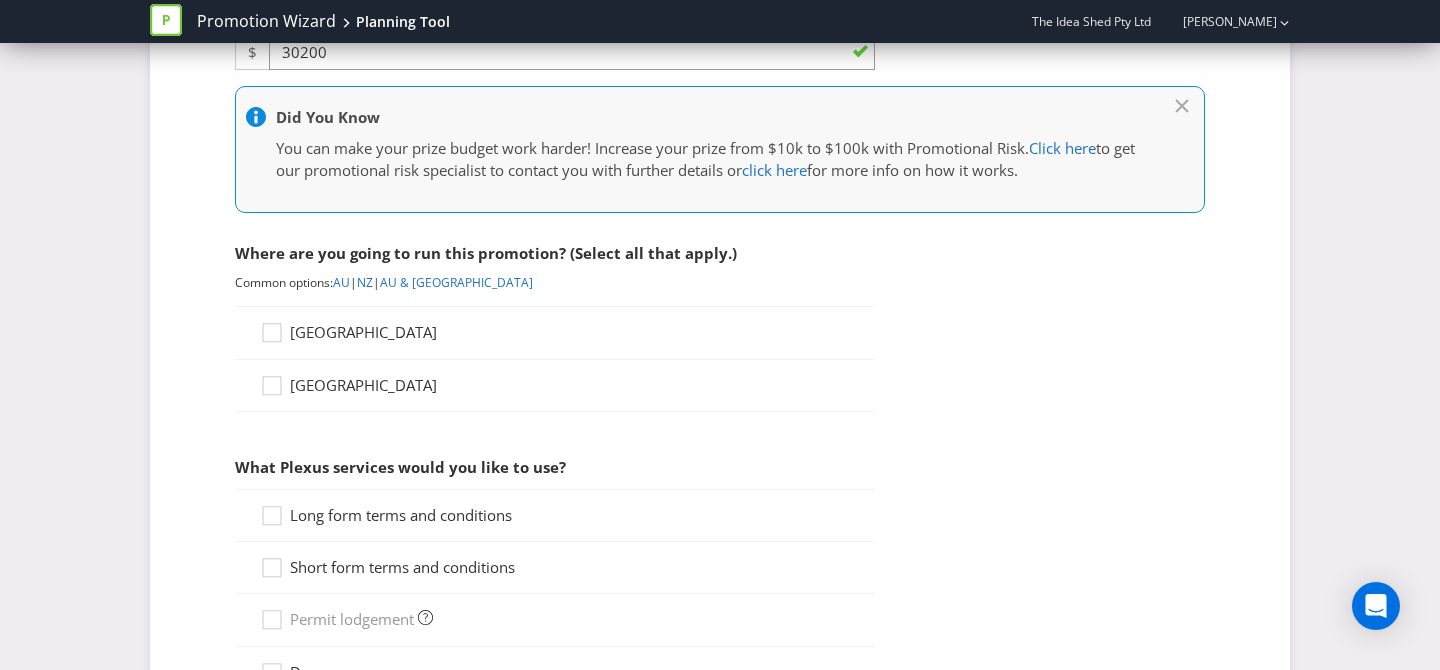 click on "[GEOGRAPHIC_DATA]" at bounding box center [363, 332] 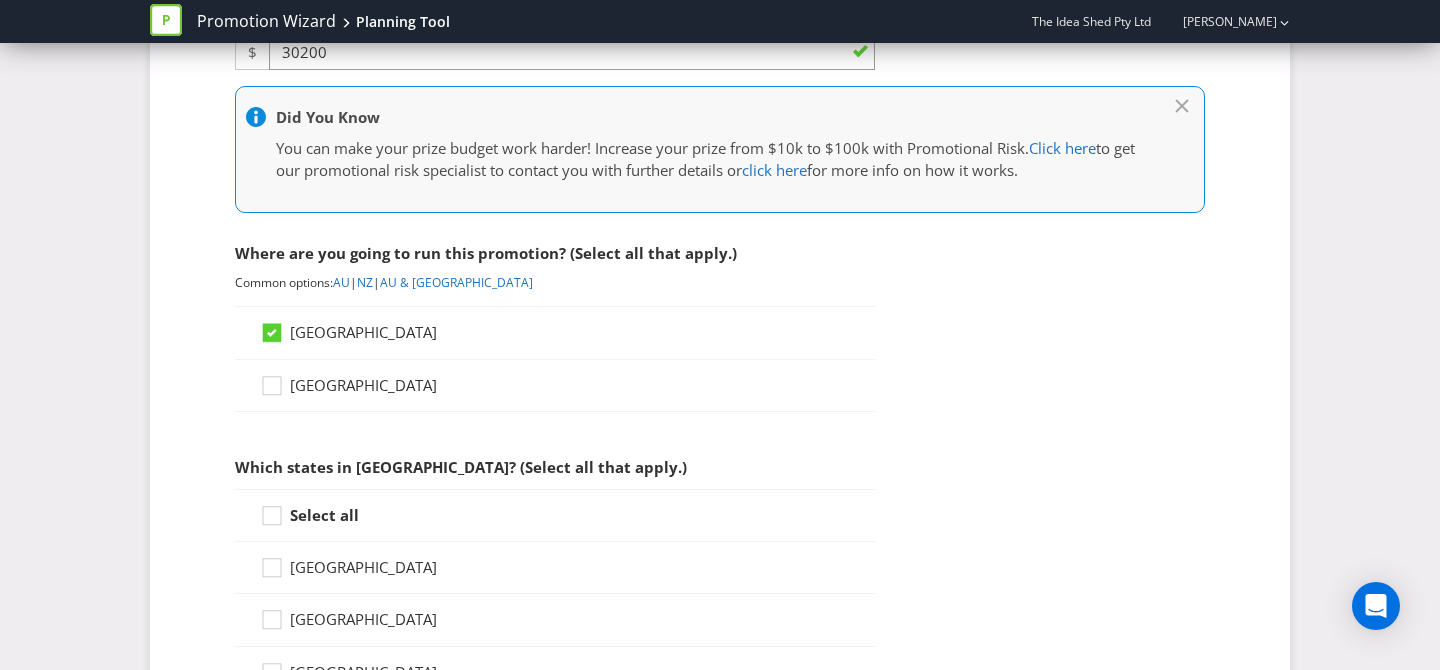 click on "Select all" at bounding box center (324, 515) 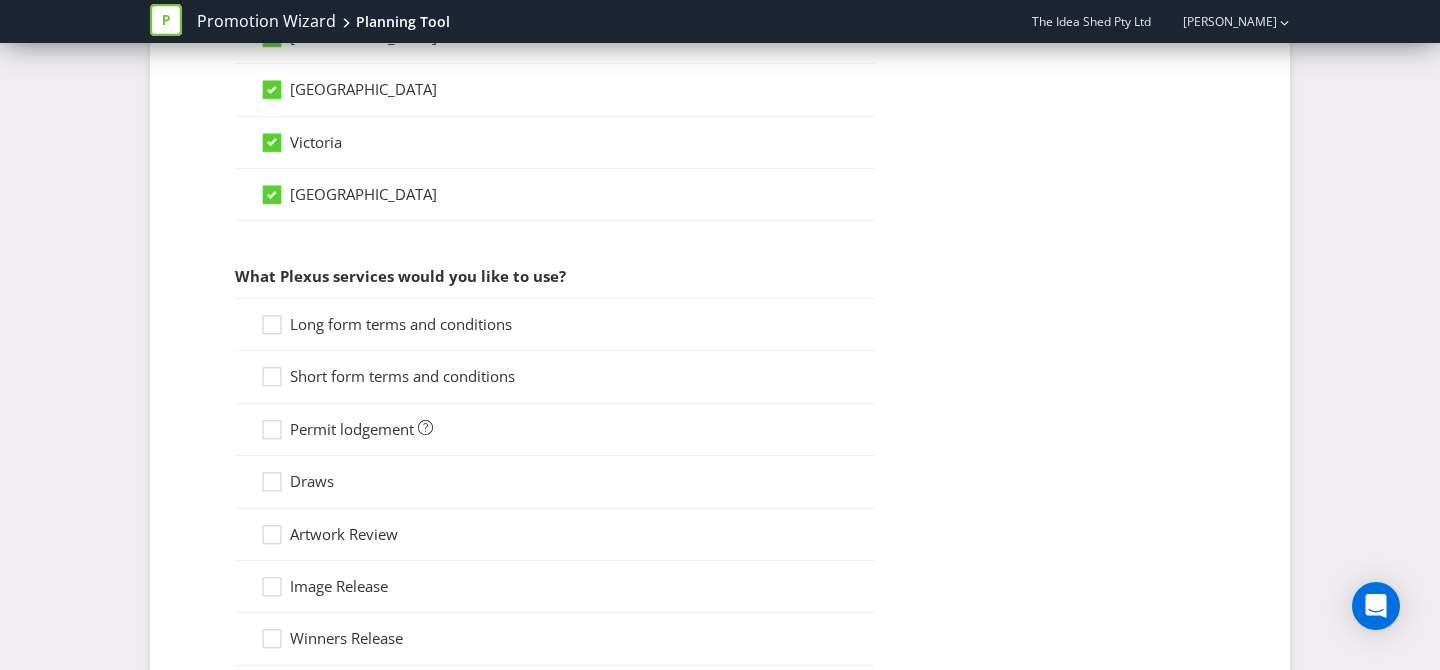 scroll, scrollTop: 1506, scrollLeft: 0, axis: vertical 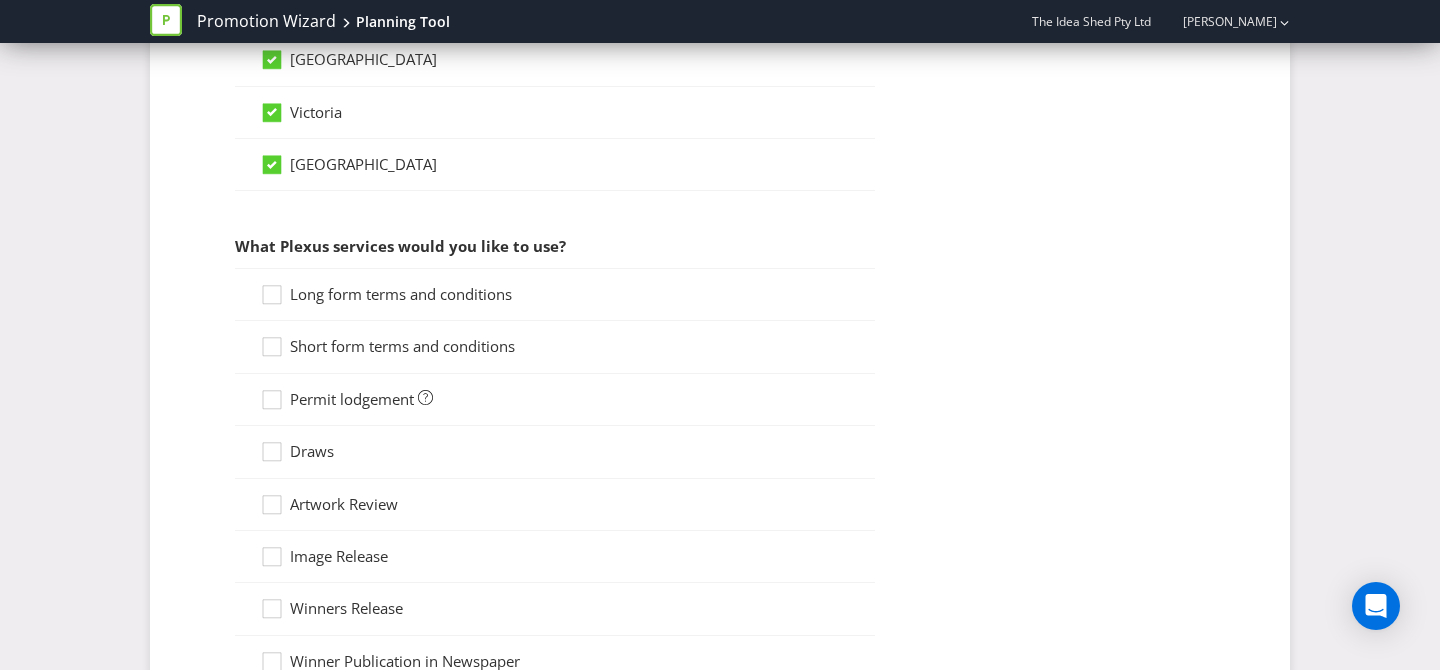 click on "Long form terms and conditions" at bounding box center (401, 294) 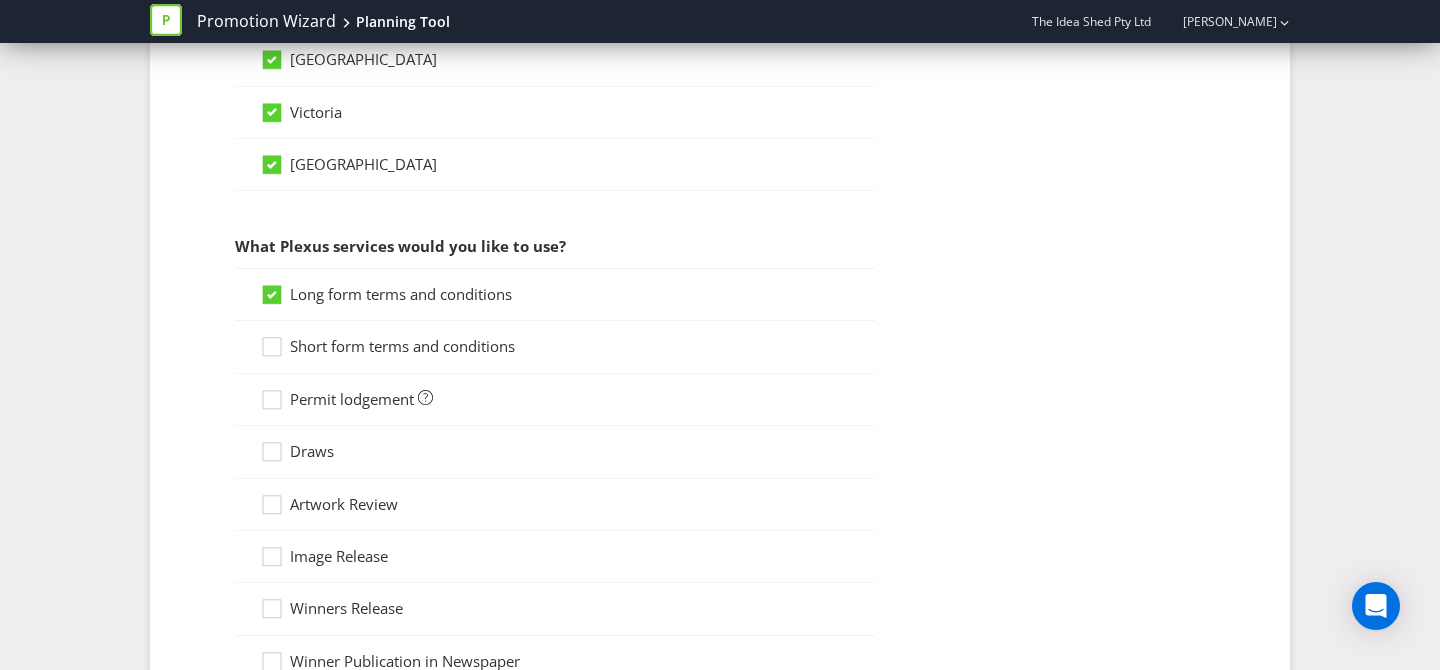 click on "Short form terms and conditions" at bounding box center (402, 346) 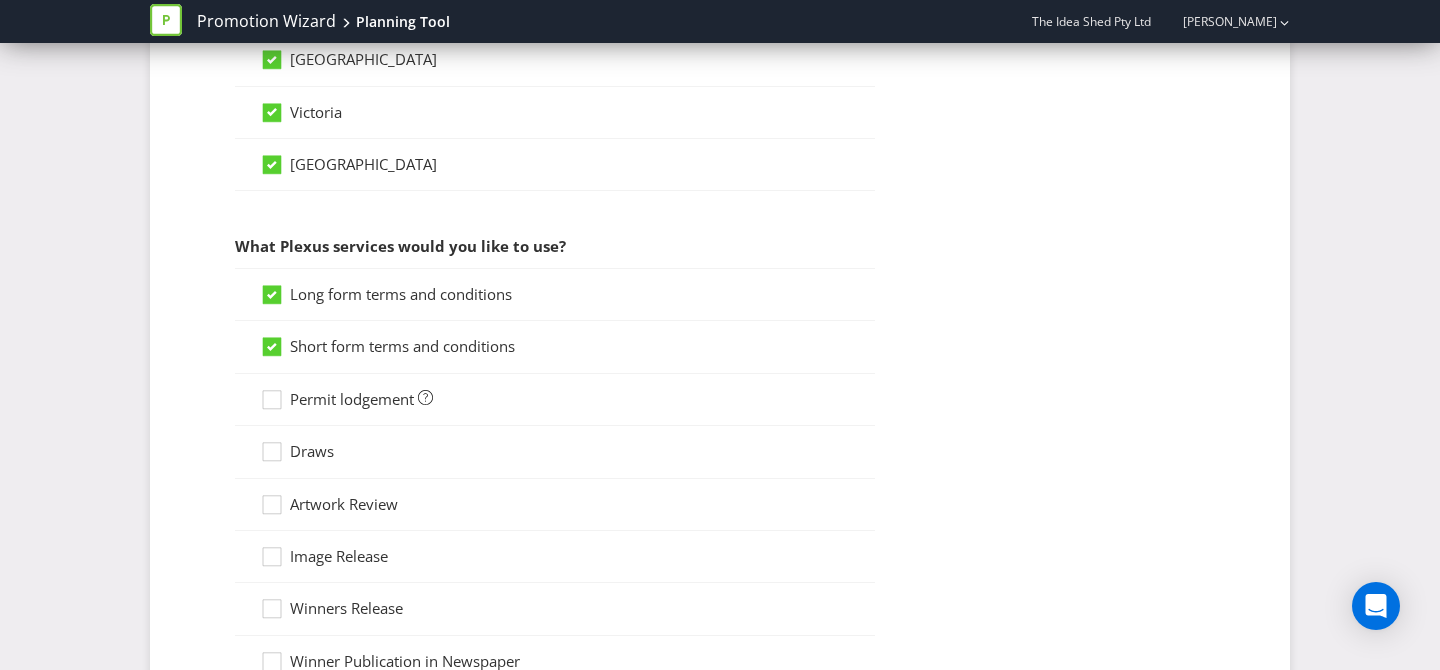click on "Permit lodgement" at bounding box center (555, 400) 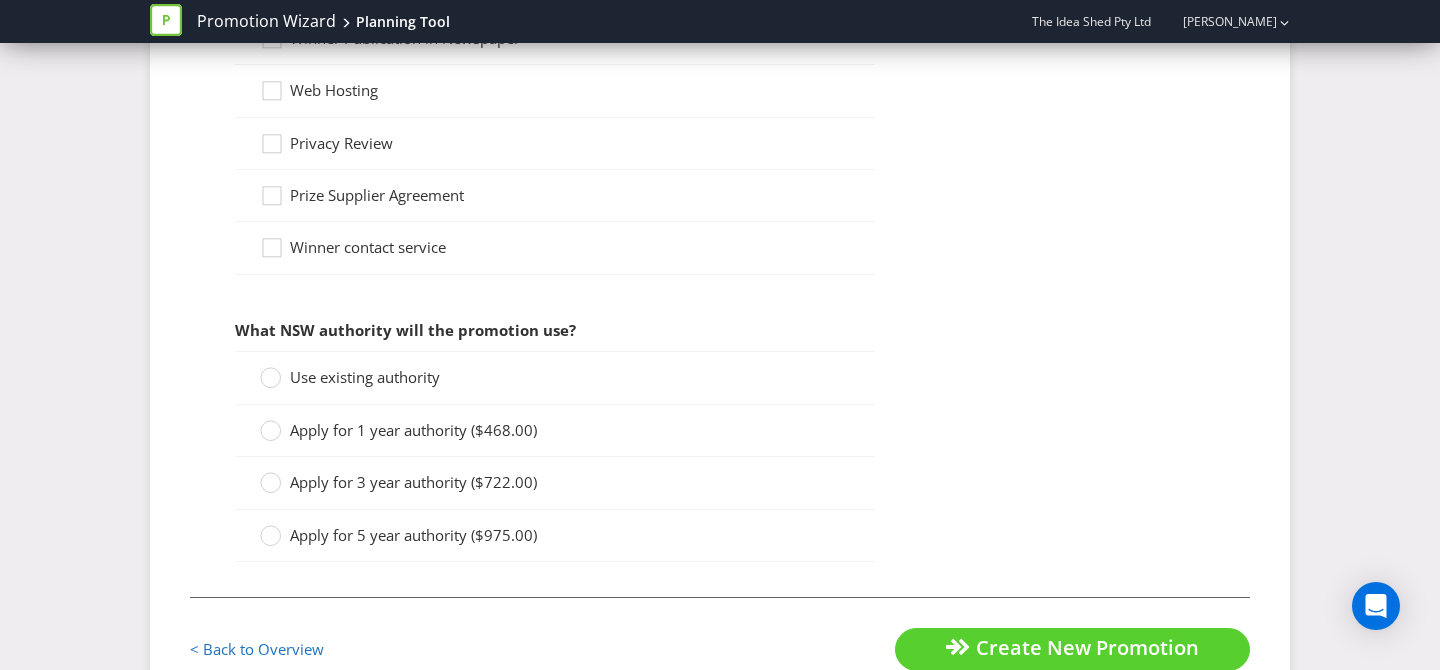 scroll, scrollTop: 2189, scrollLeft: 0, axis: vertical 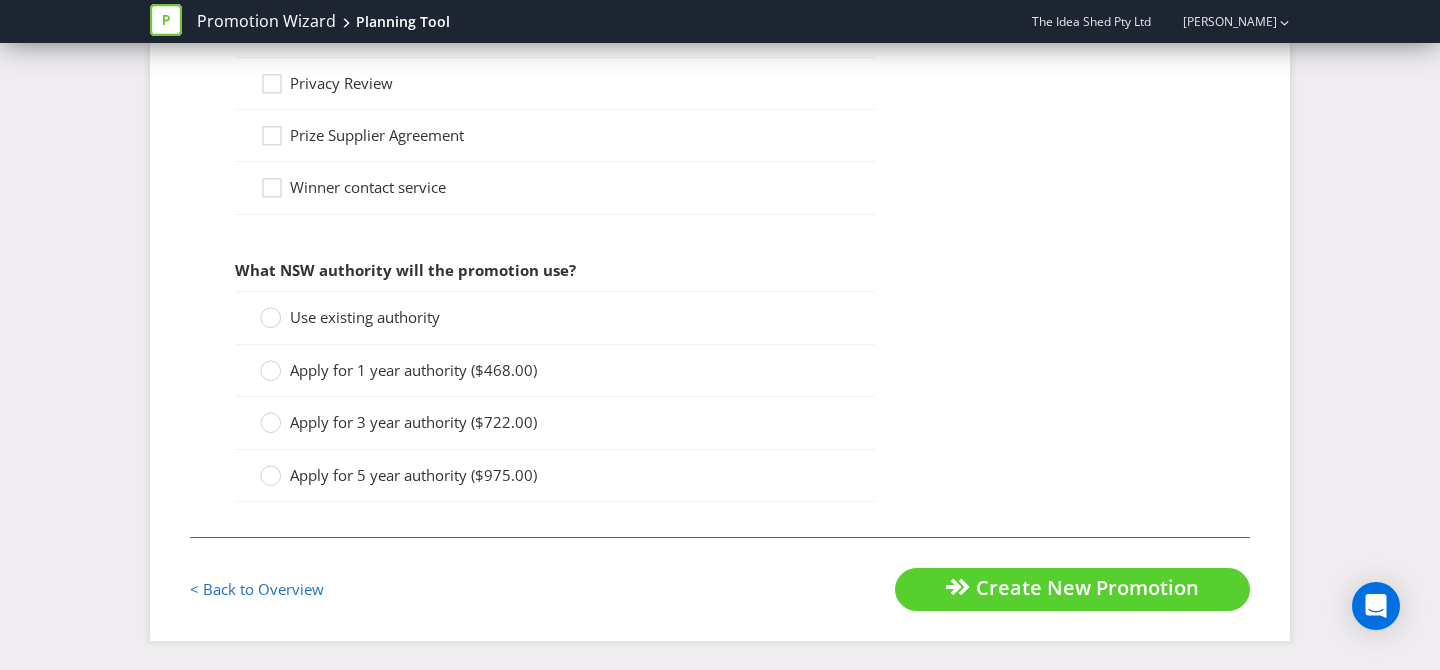click on "Use existing authority" at bounding box center [365, 317] 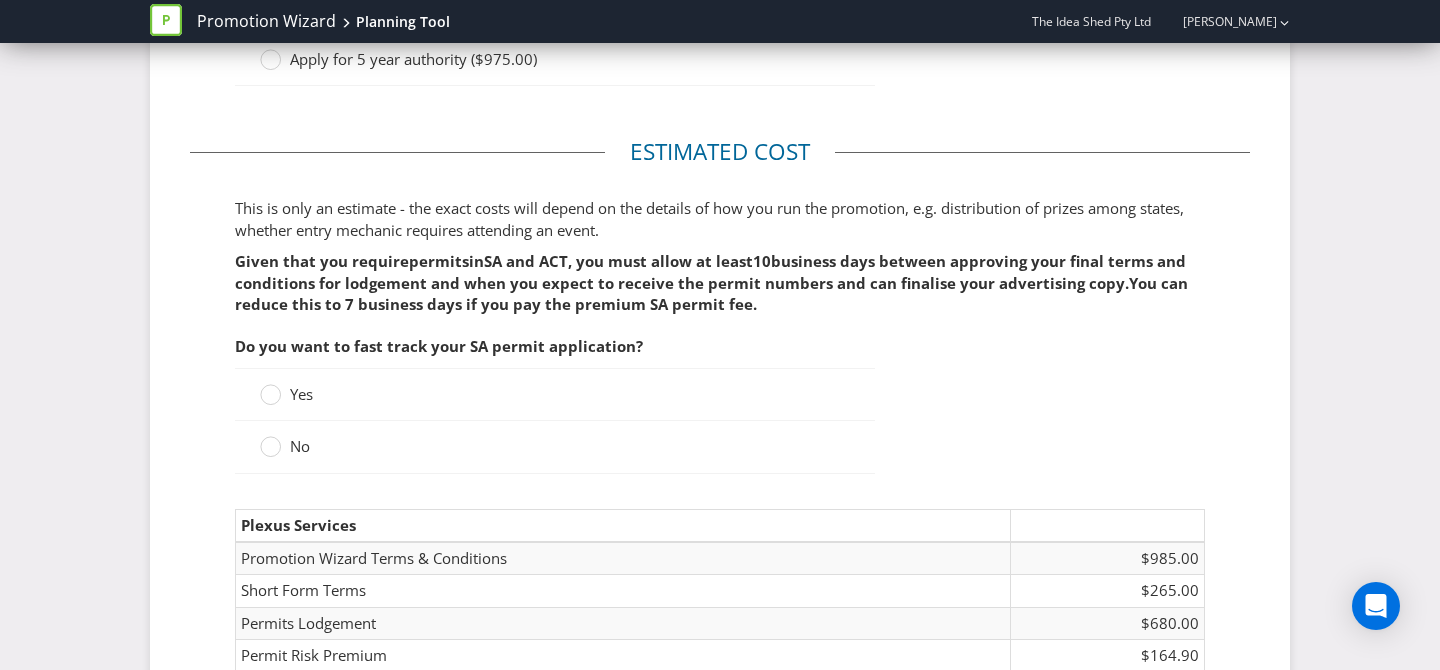 scroll, scrollTop: 2878, scrollLeft: 0, axis: vertical 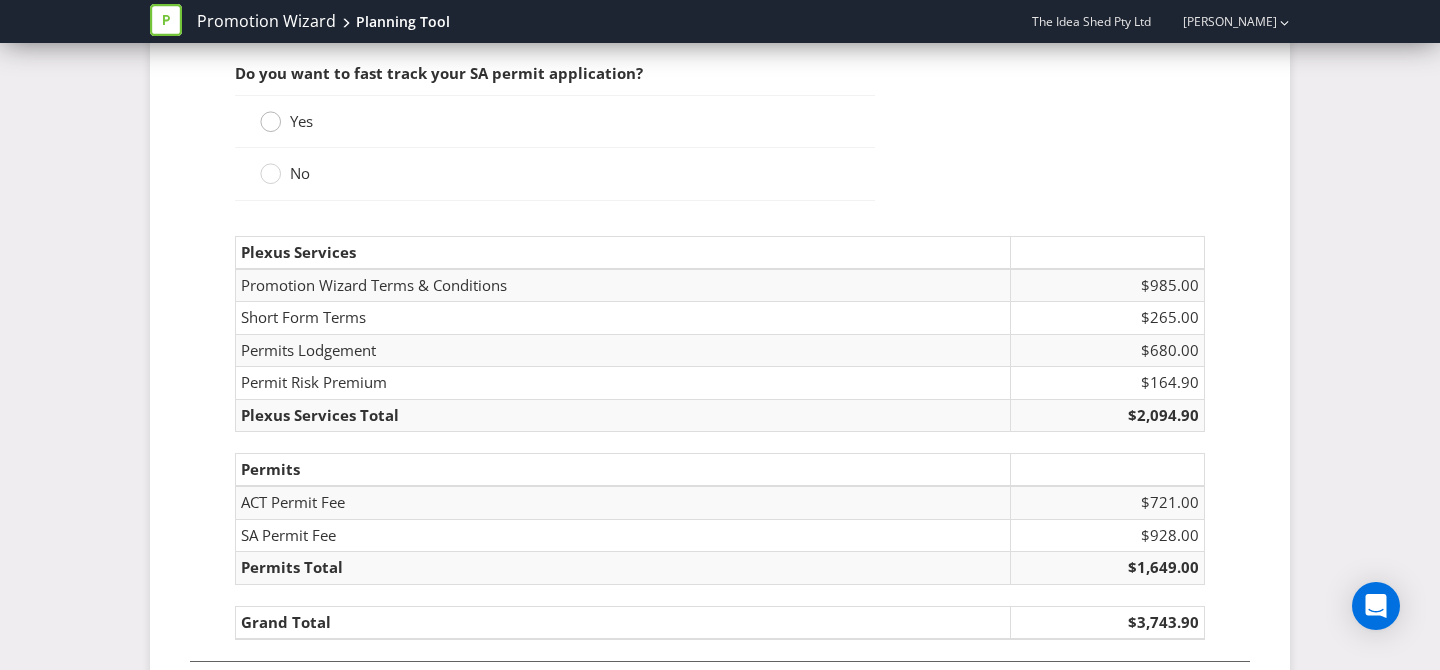 click 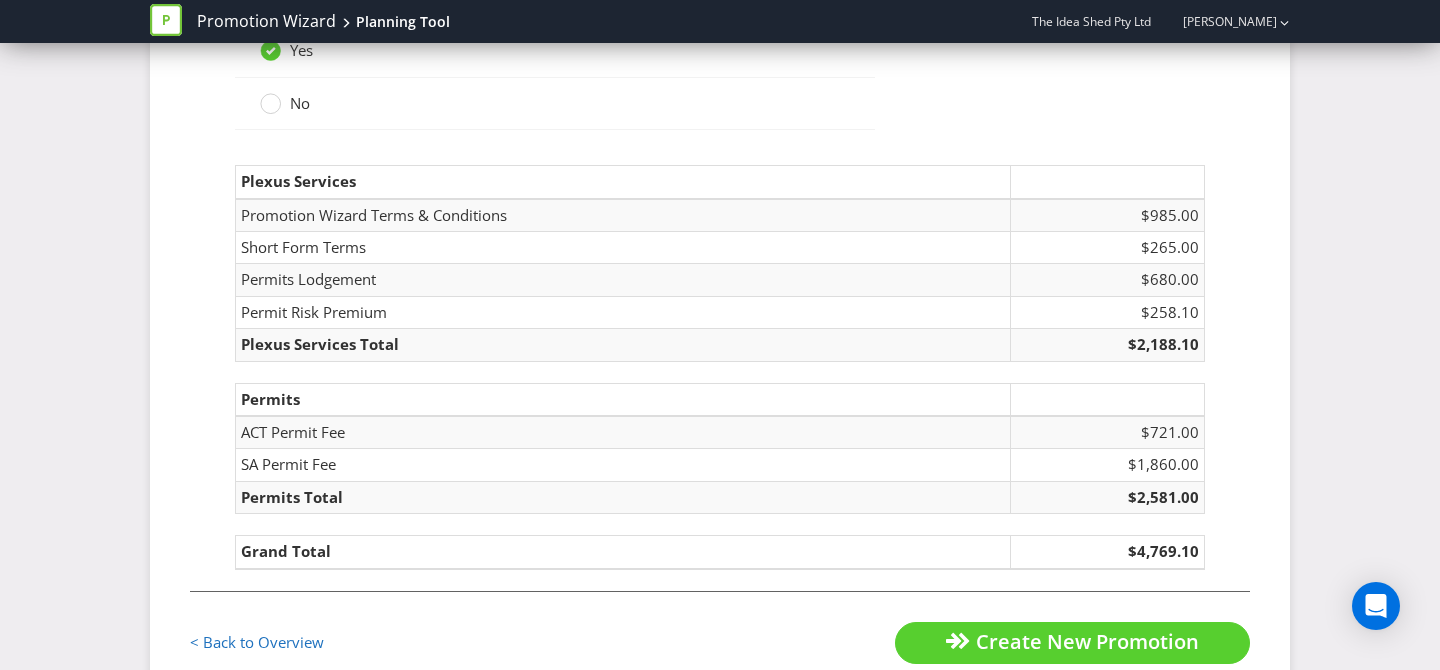 scroll, scrollTop: 2981, scrollLeft: 0, axis: vertical 